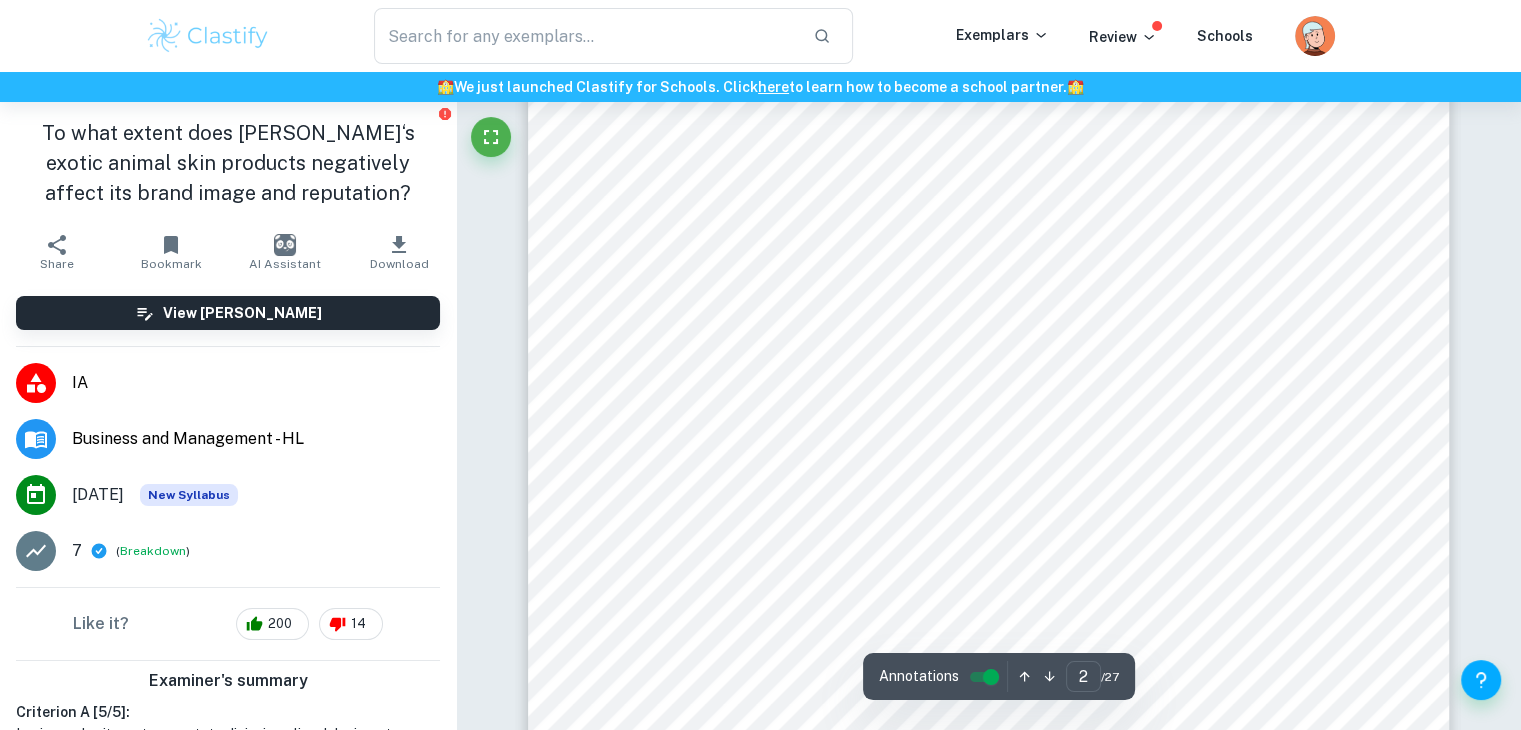 scroll, scrollTop: 1516, scrollLeft: 0, axis: vertical 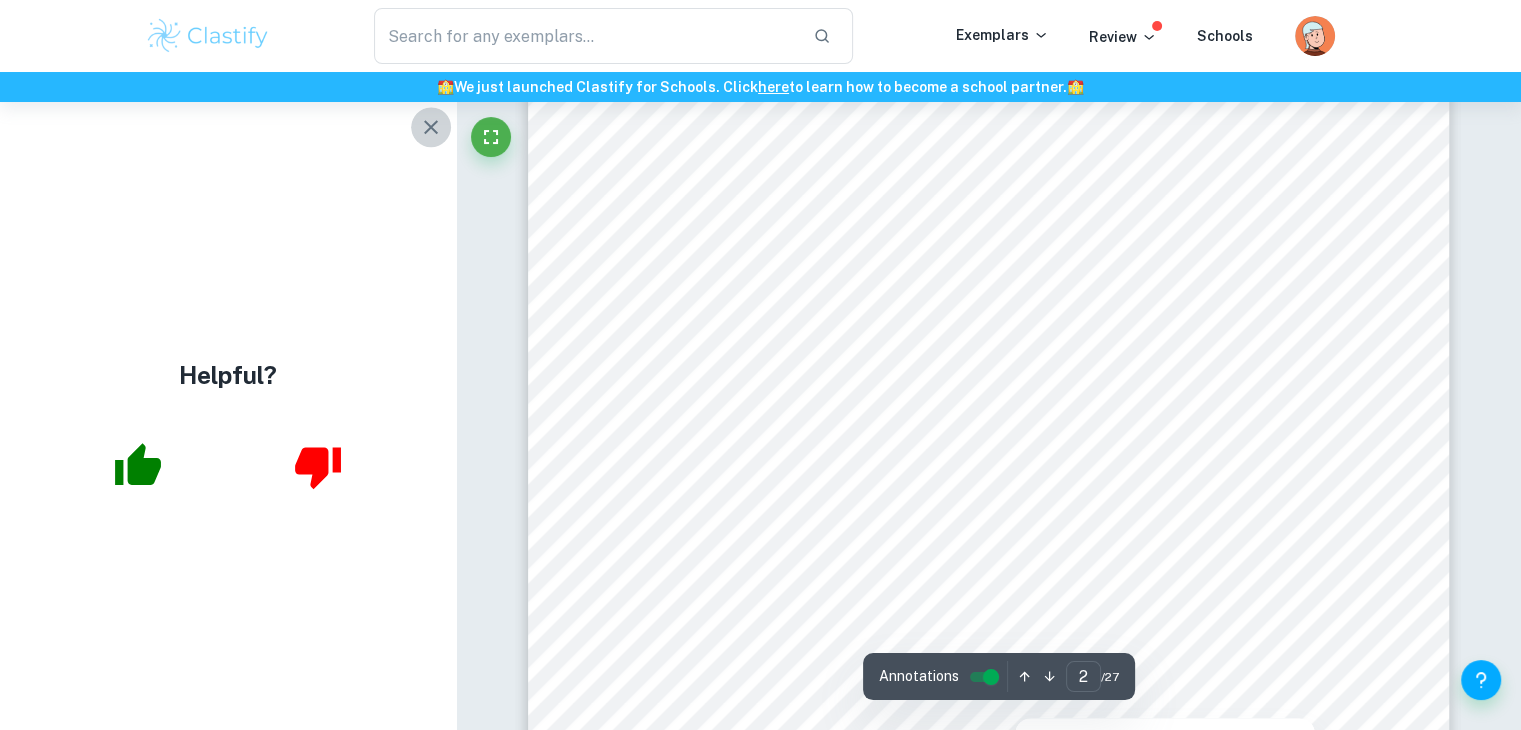 click 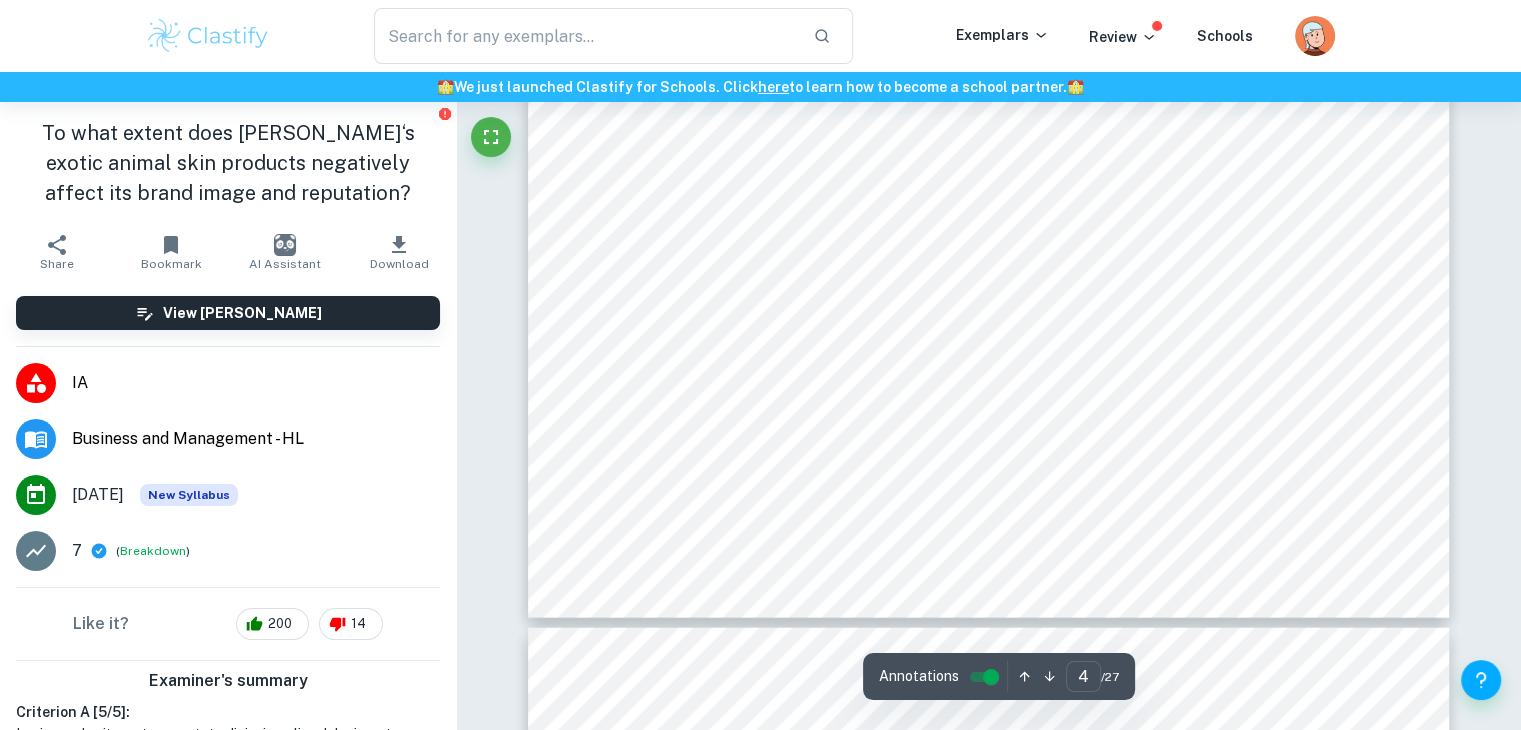 scroll, scrollTop: 4456, scrollLeft: 0, axis: vertical 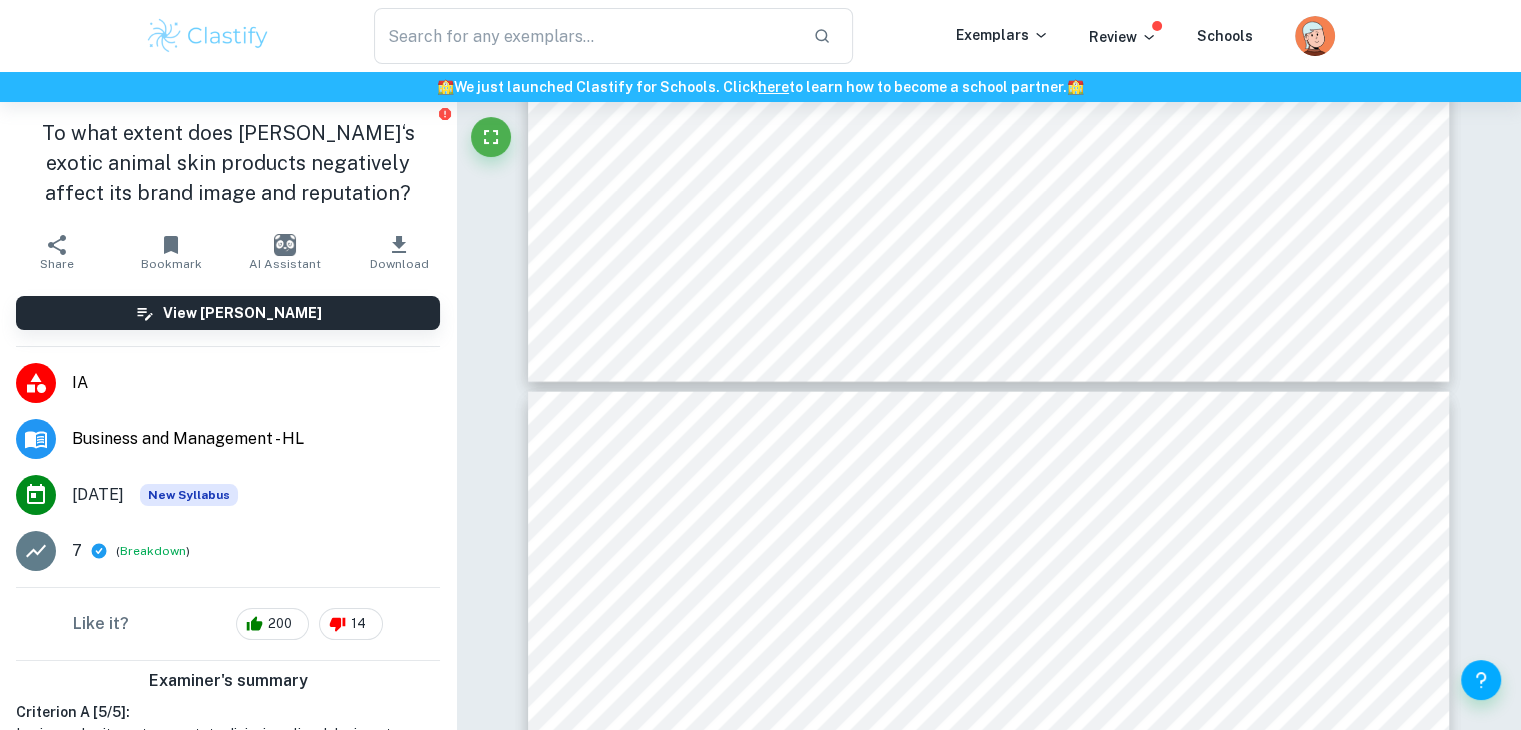 type on "5" 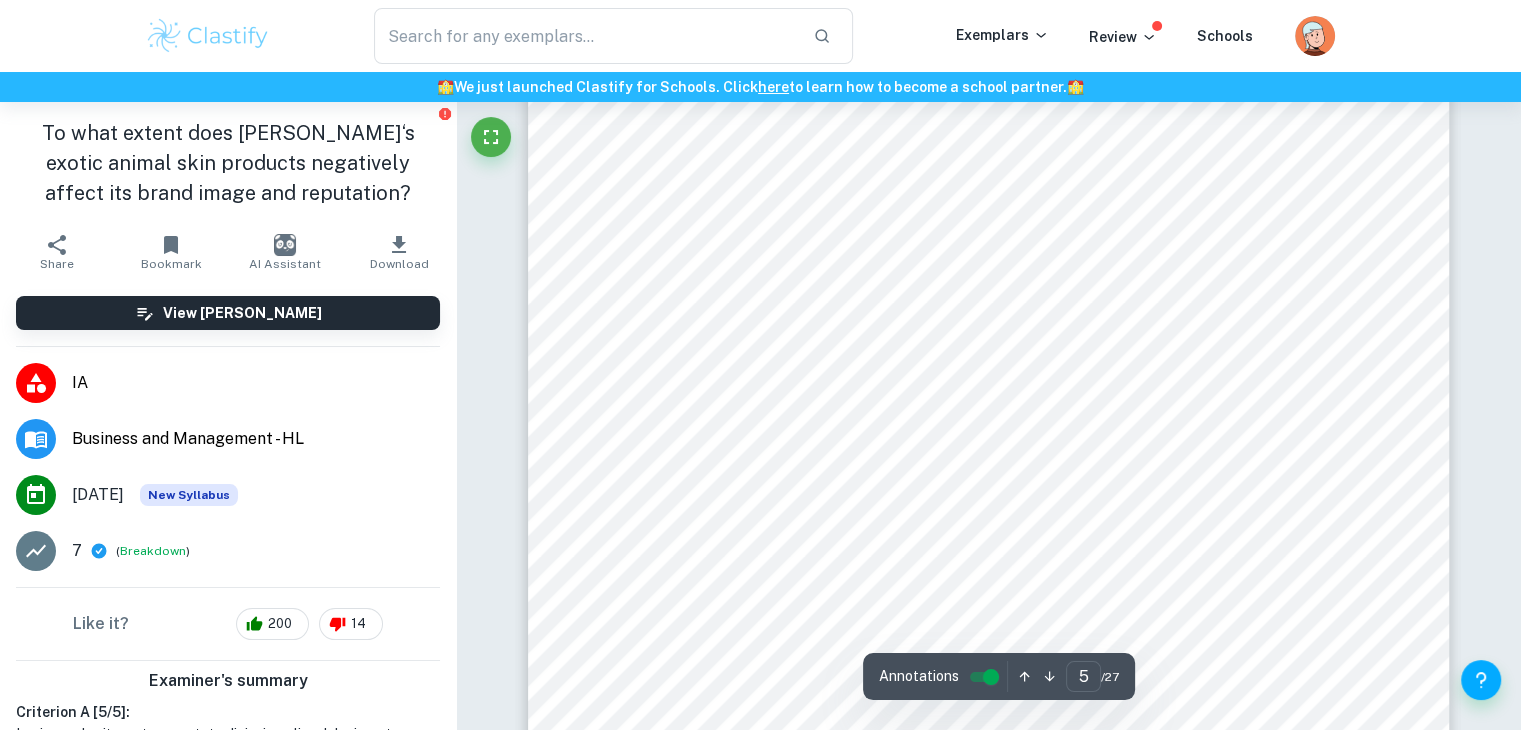 scroll, scrollTop: 5270, scrollLeft: 0, axis: vertical 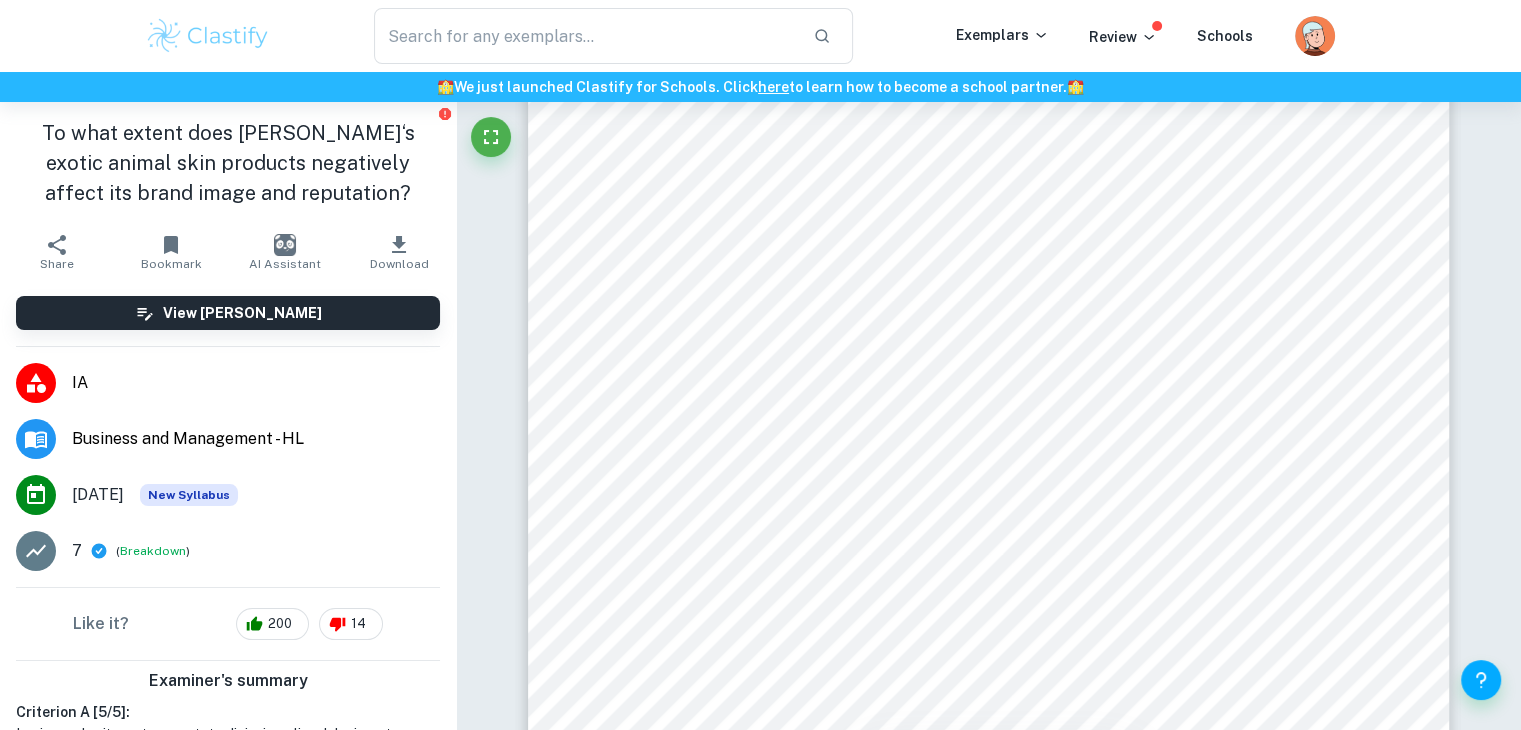 click on "Ethical Considerations on Animal Skin Sourcing Ethical considerations   are crucial factors that influence LV9s corporate social responsibility and brand image, which can affect various stakeholders9 behaviours. This is evident from the publication of LV9s <Animal Based Raw Material Sourcing Charter=, which LV claims to humanely farm all animals and obtain concrete guarantees related to animal welfare, covering every stage of the animal9s life from birth to the end of life. 6   Although LV may argue for its humane approaches to animal skin sourcing with its so-called charter, it still seems unconvincing and ambiguous as no real-life statistics or evidence is provided to support the vague arguments about moral sourcing LV claims to be true. The primary consideration is the treatment of animals in obtaining their skins to make products. A typical process of obtaining crocodile skin on a farm often consists of packing crocodiles in inserting a metal rod down their spines. 7   8   Whilst LV claims that all animal" at bounding box center [989, 404] 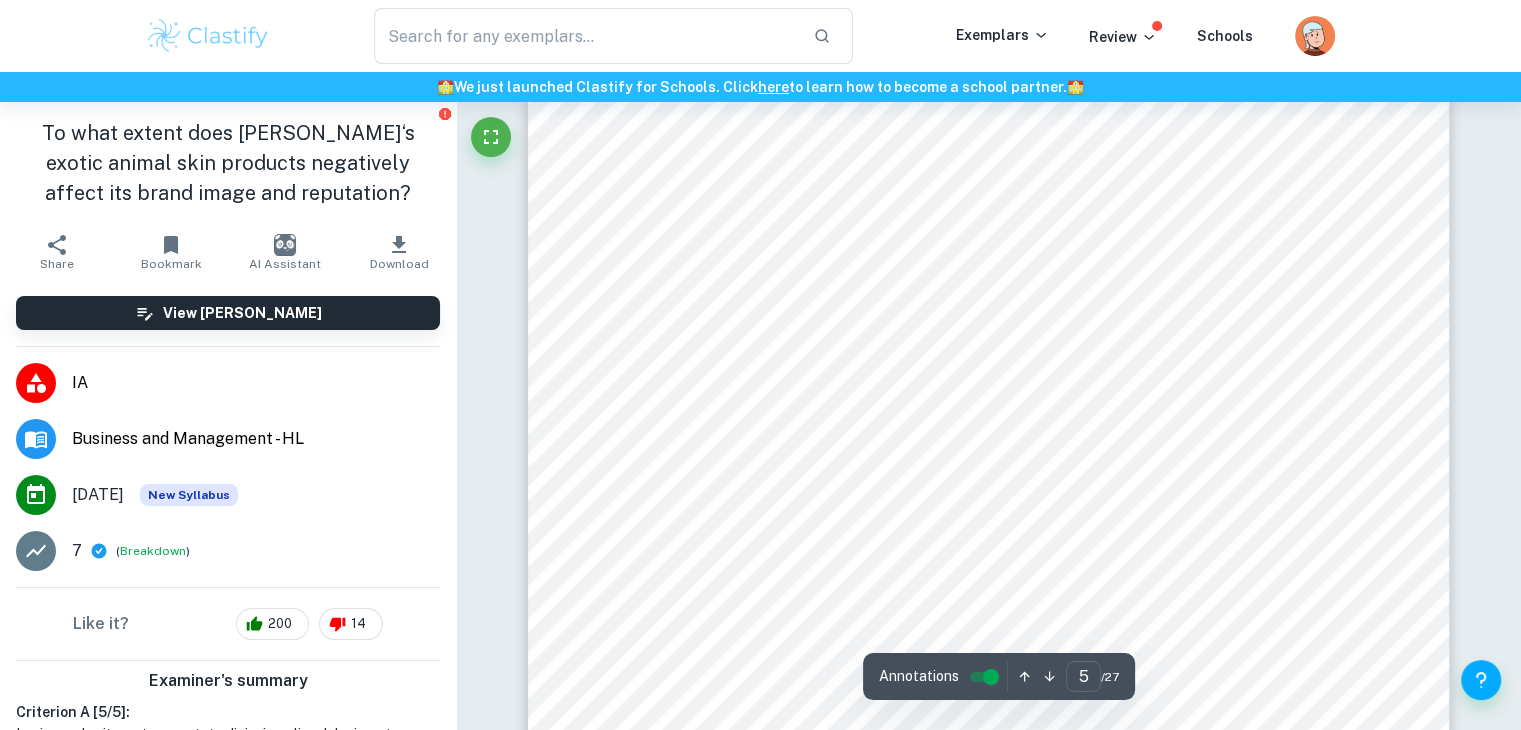 drag, startPoint x: 928, startPoint y: 505, endPoint x: 869, endPoint y: 537, distance: 67.11929 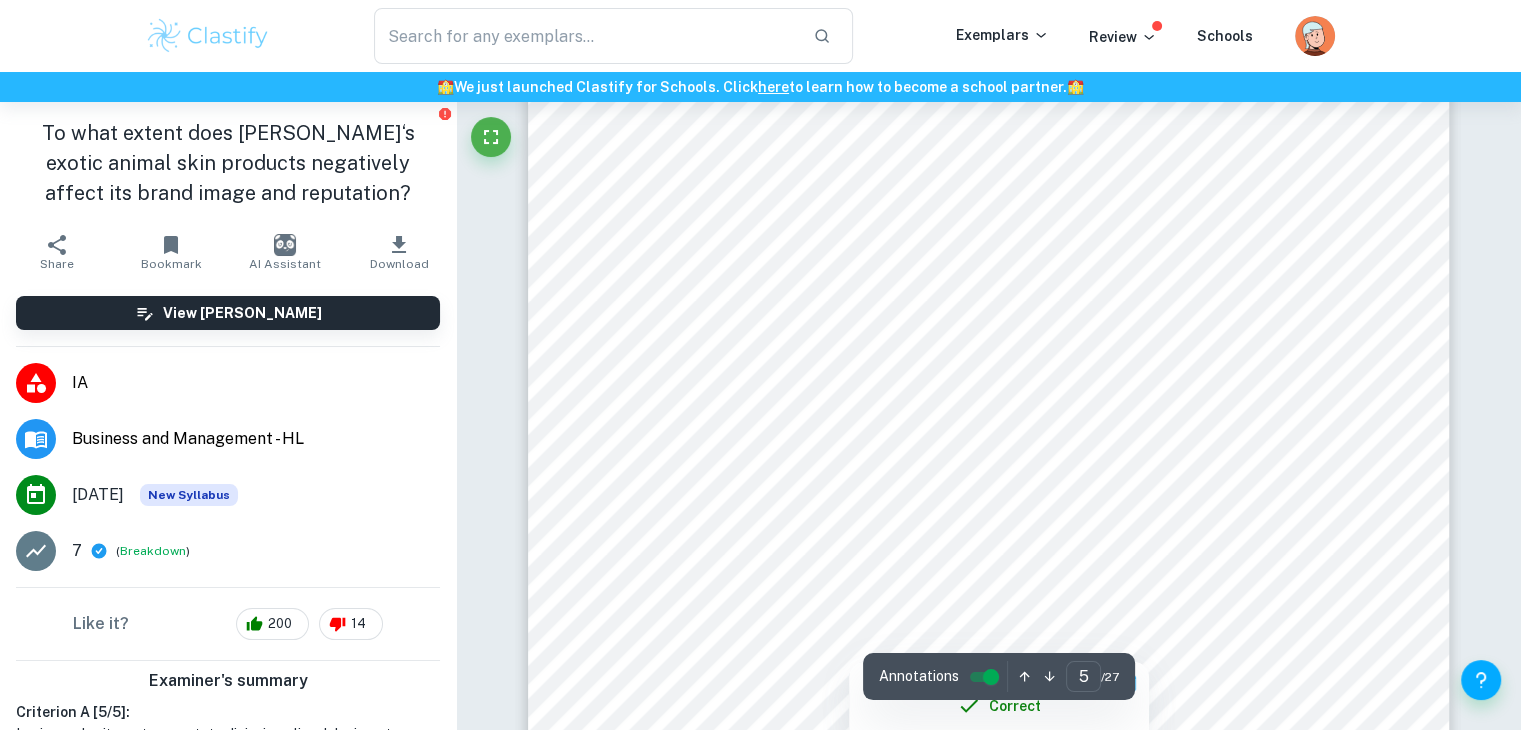 click at bounding box center [964, 522] 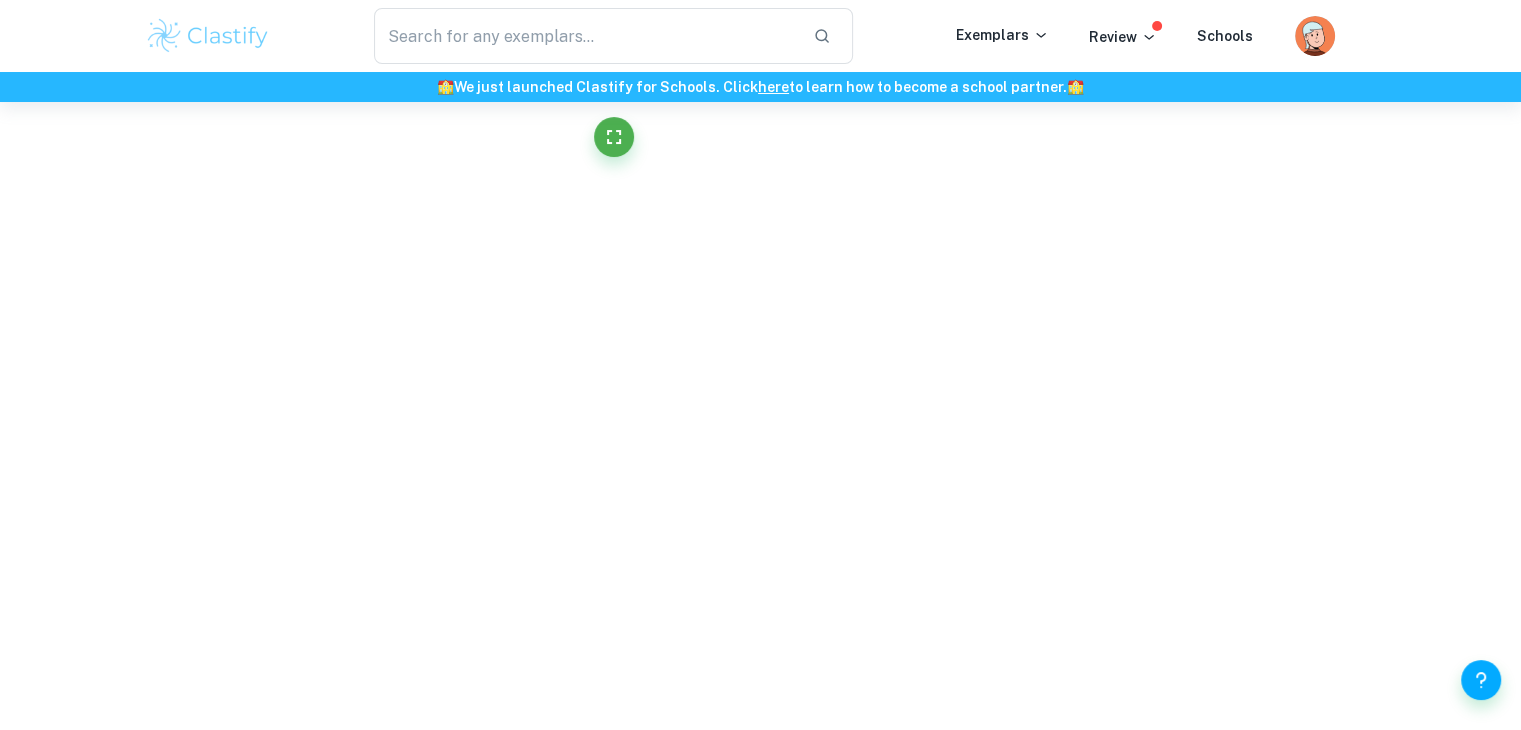 scroll, scrollTop: 5444, scrollLeft: 0, axis: vertical 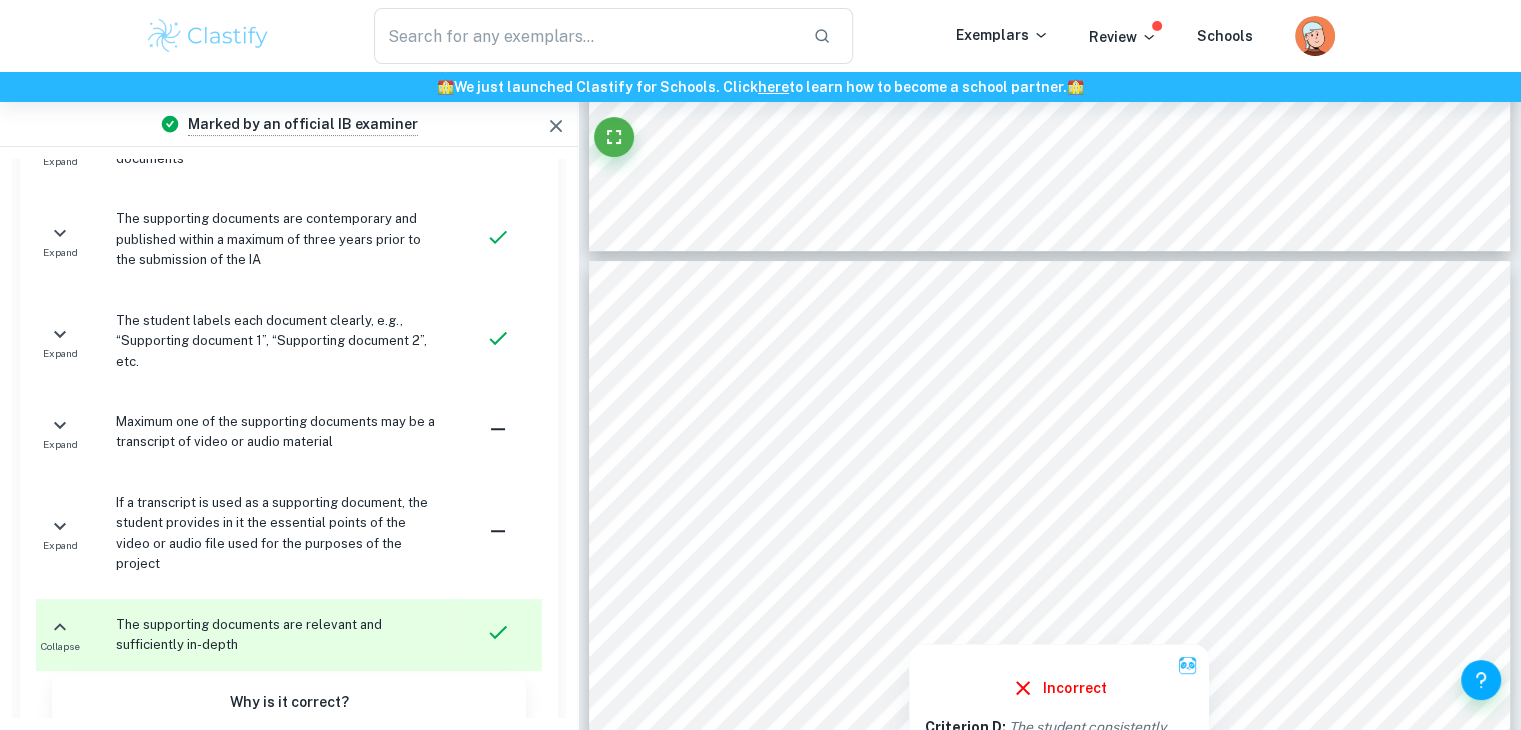 click at bounding box center [1020, 463] 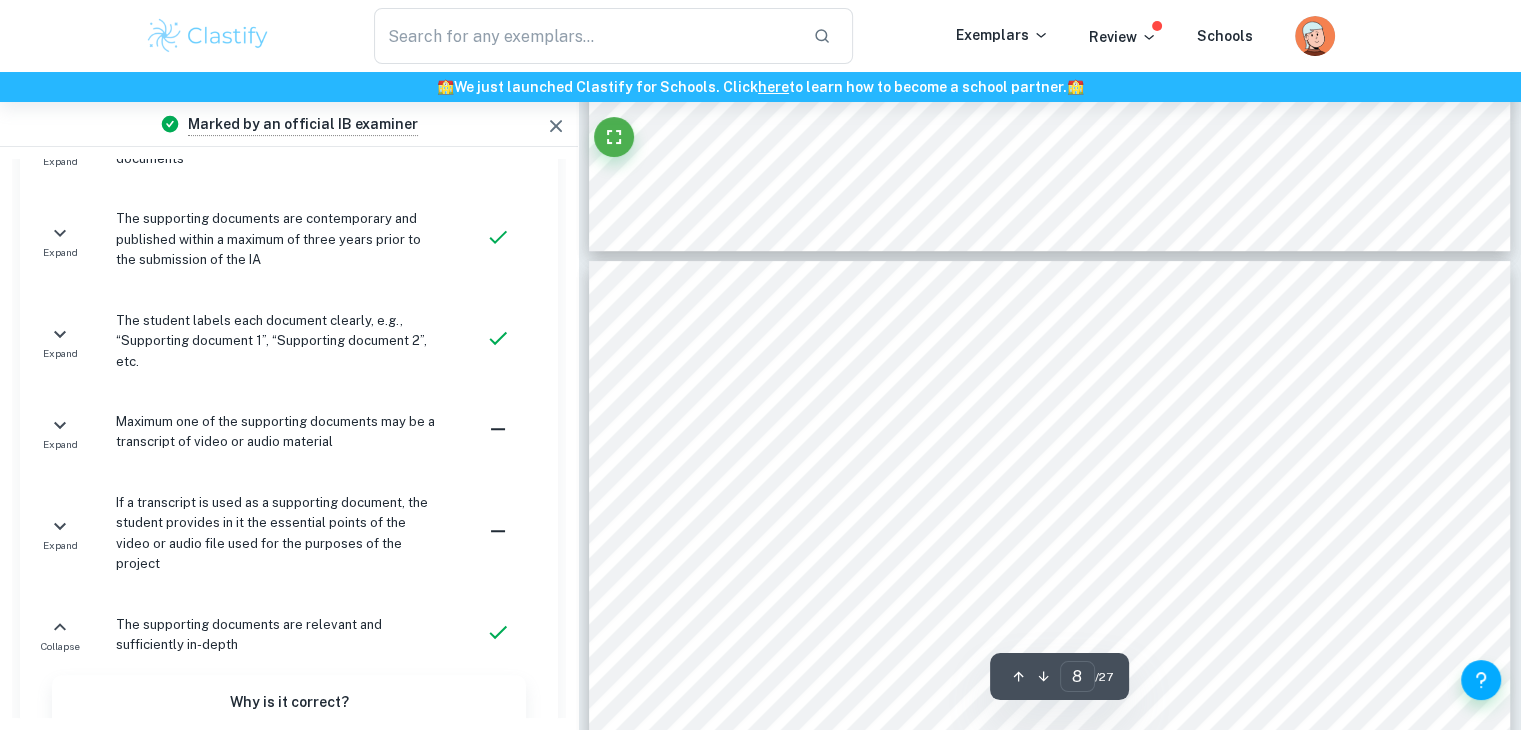 scroll, scrollTop: 8432, scrollLeft: 0, axis: vertical 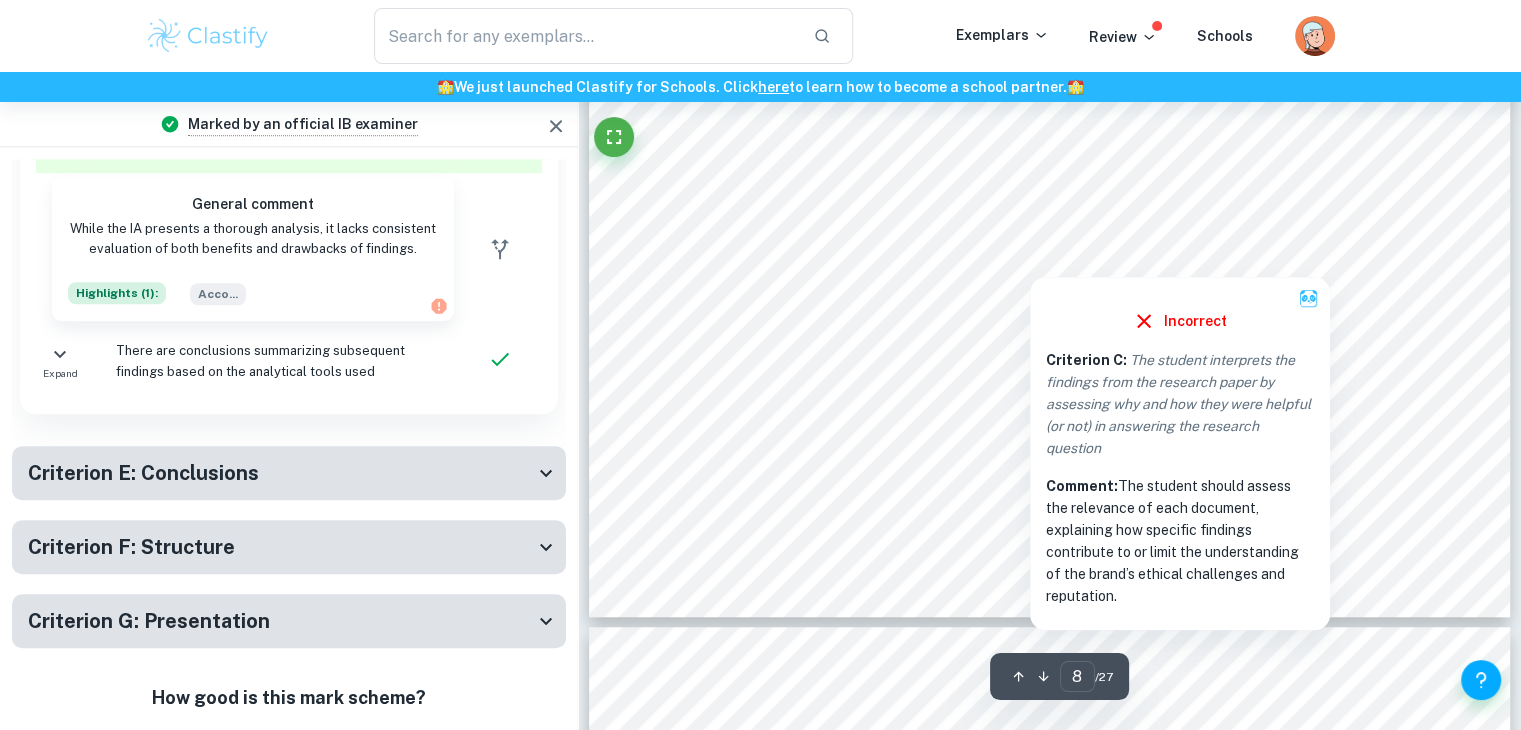 click on "Comment:  The student should assess the relevance of each document, explaining how specific findings contribute to or limit the understanding of the brand’s ethical challenges and reputation." at bounding box center [1180, 541] 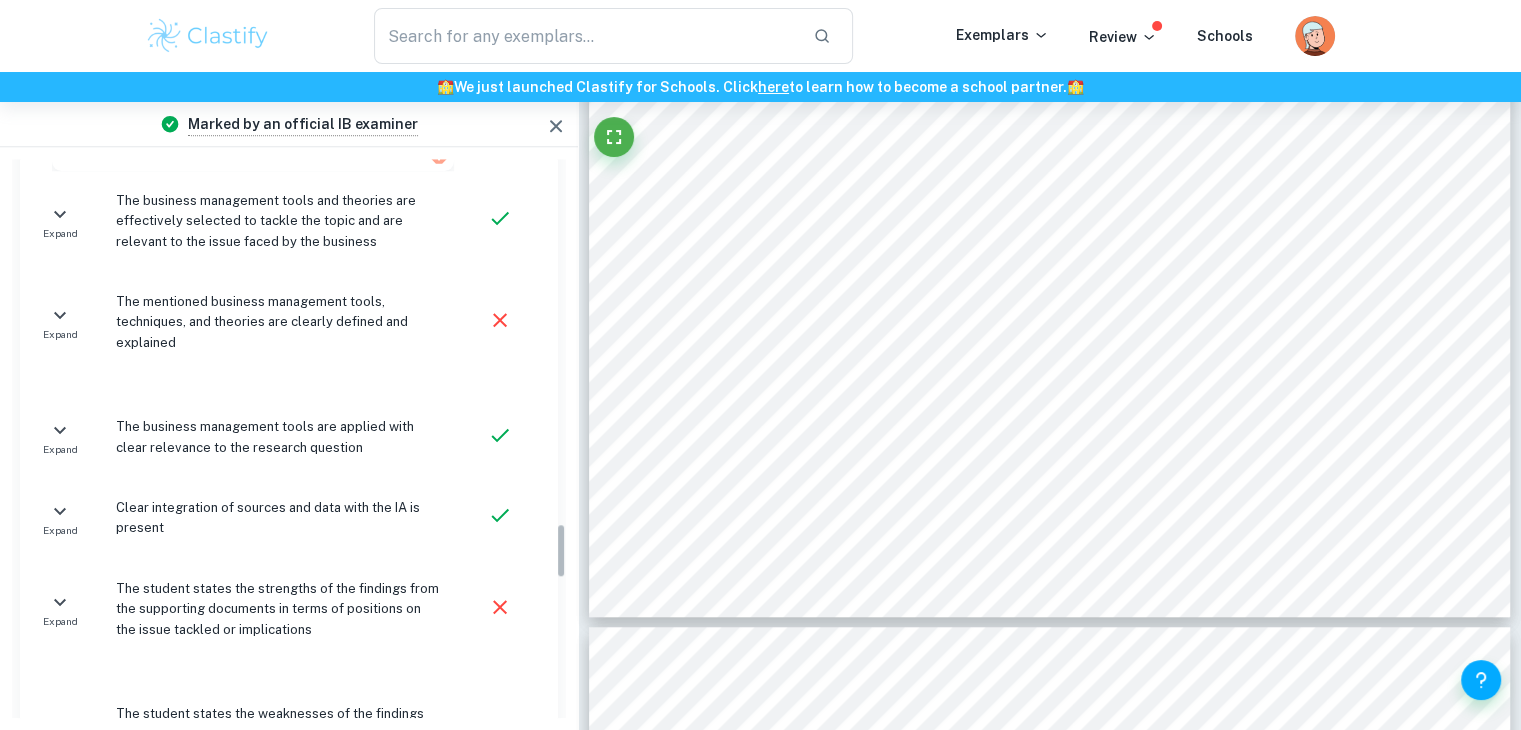 scroll, scrollTop: 9180, scrollLeft: 0, axis: vertical 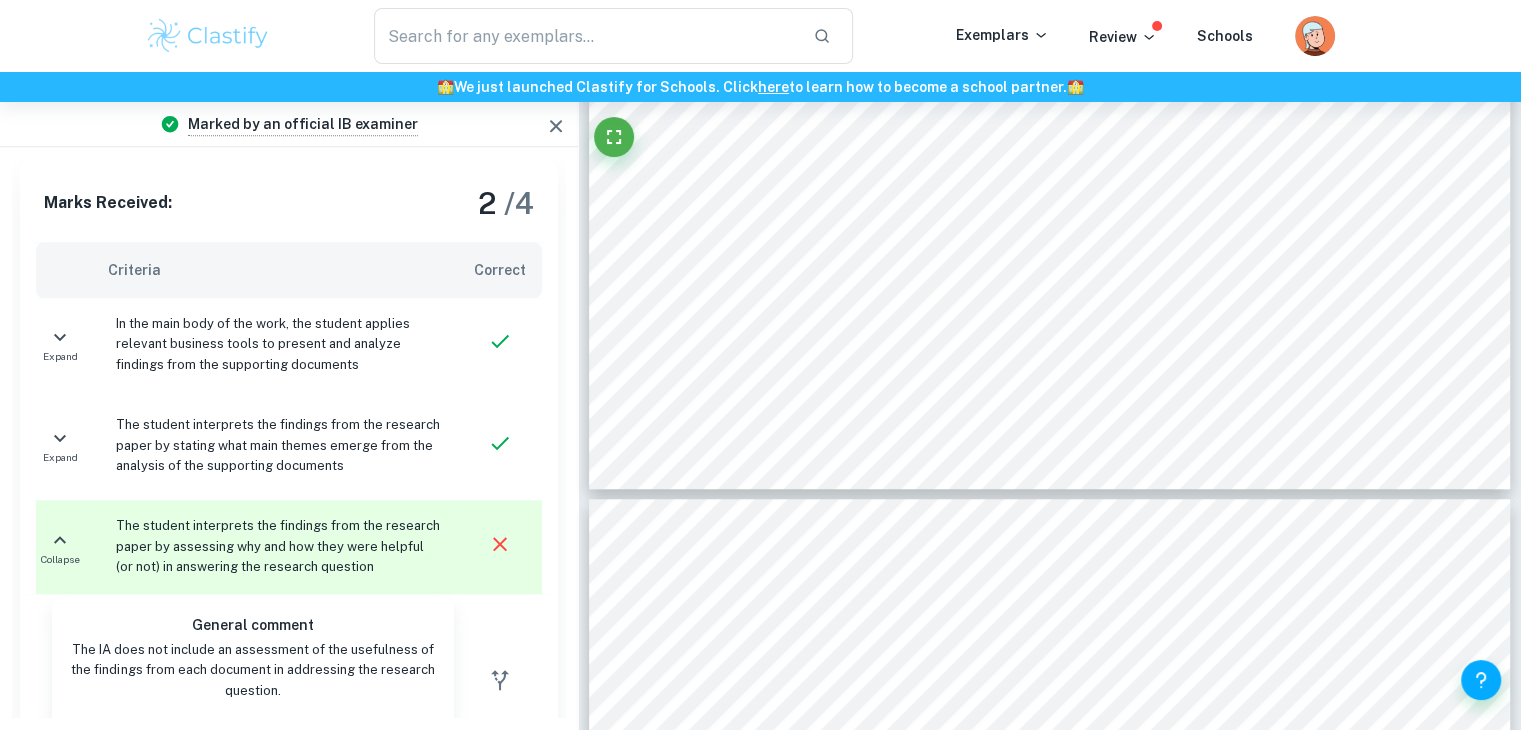 type on "9" 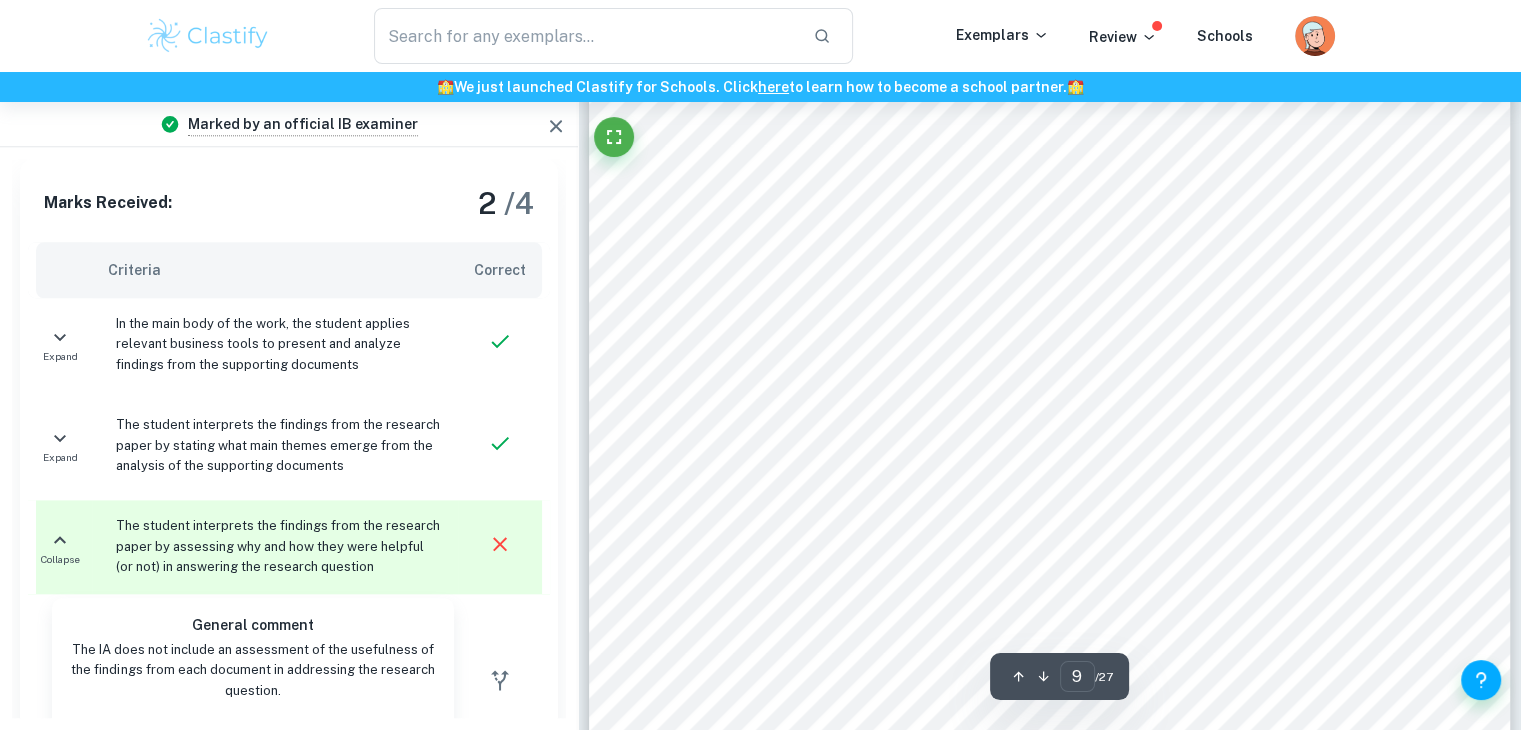 scroll, scrollTop: 9832, scrollLeft: 0, axis: vertical 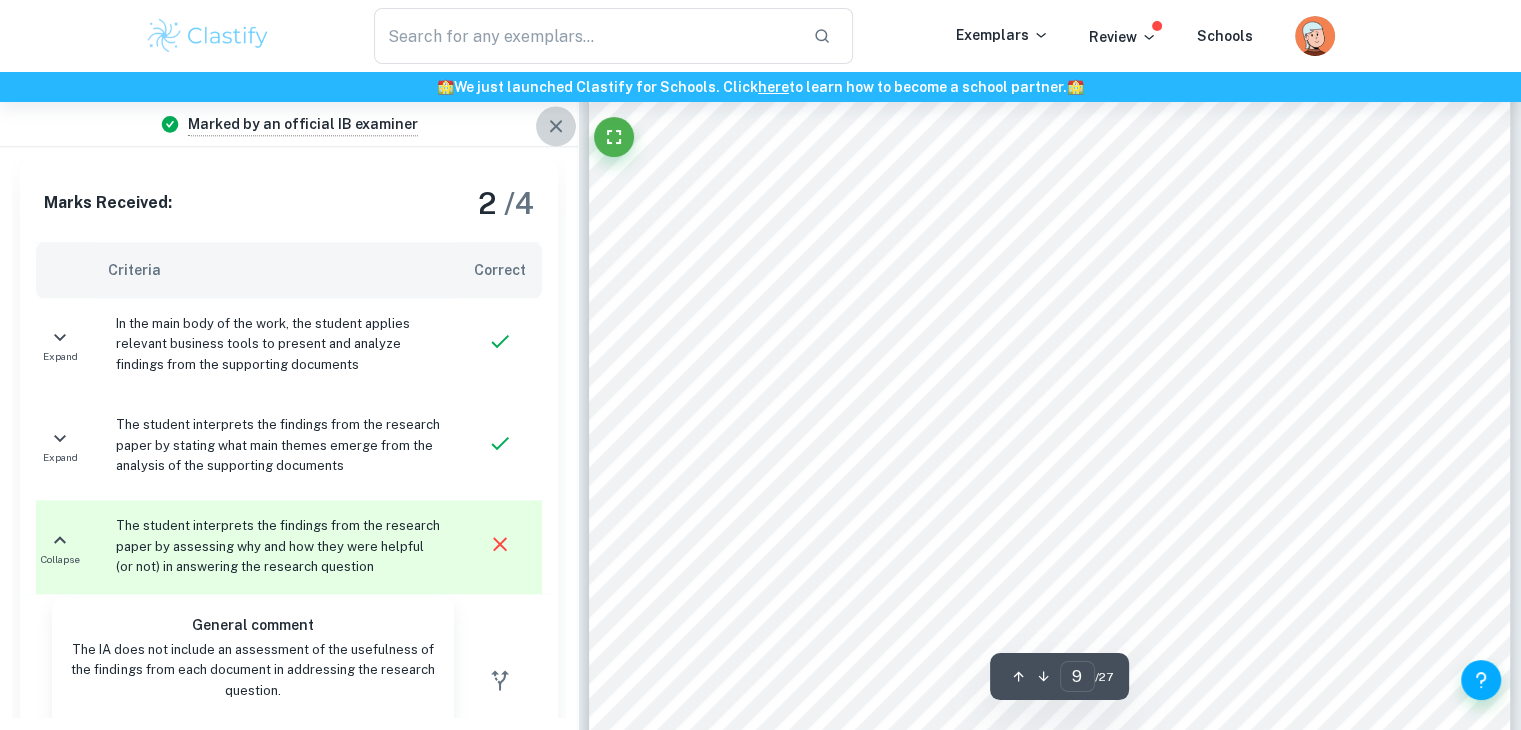 drag, startPoint x: 569, startPoint y: 137, endPoint x: 555, endPoint y: 125, distance: 18.439089 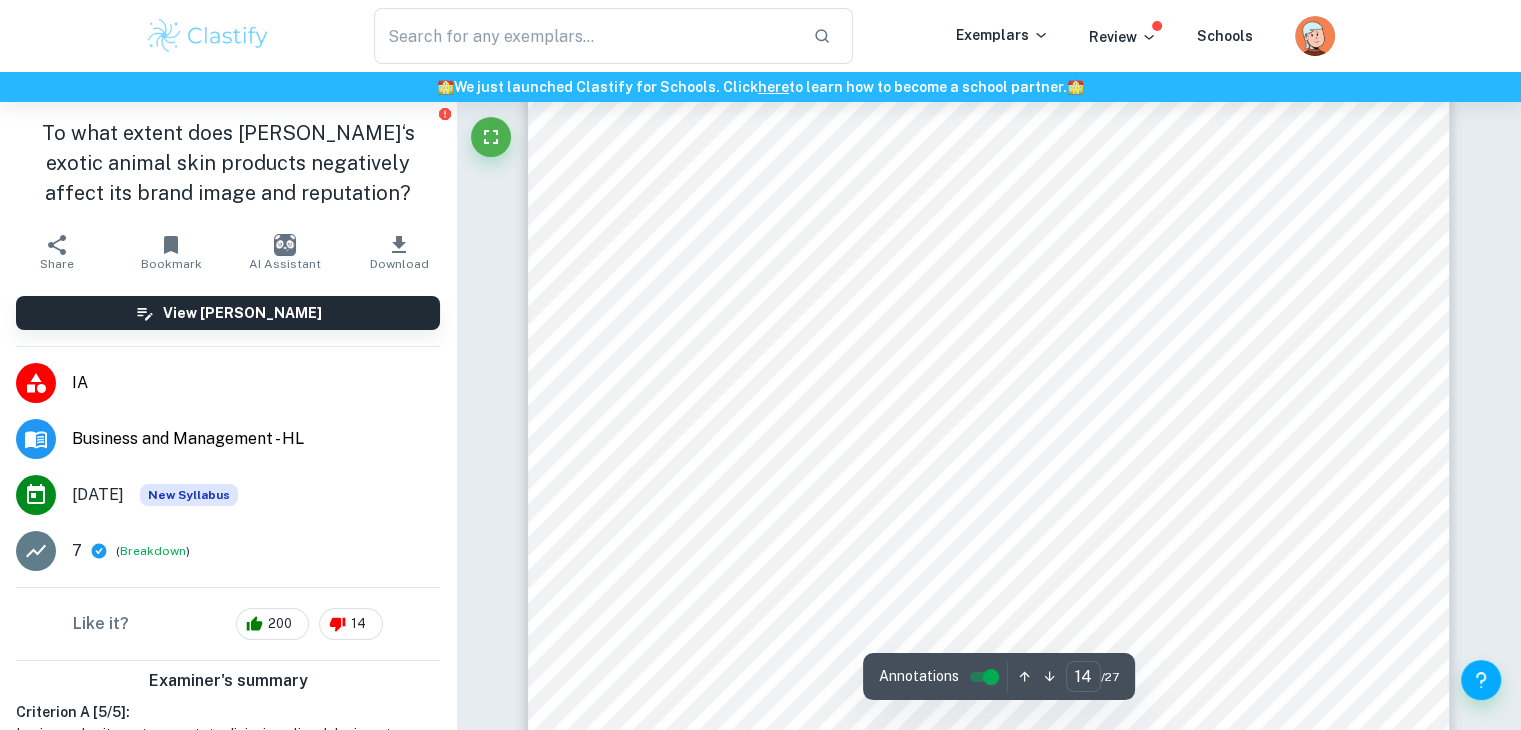 scroll, scrollTop: 15771, scrollLeft: 0, axis: vertical 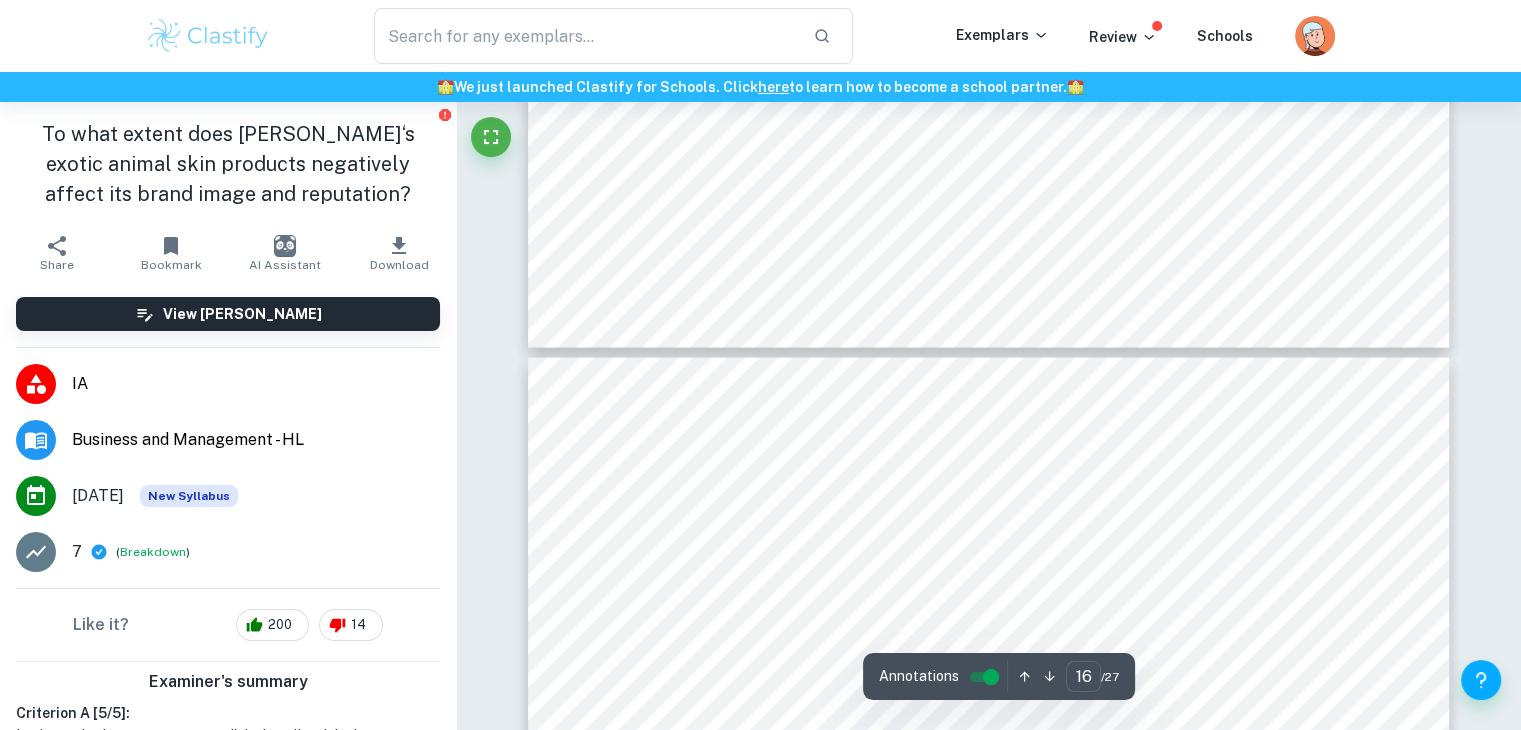 type on "17" 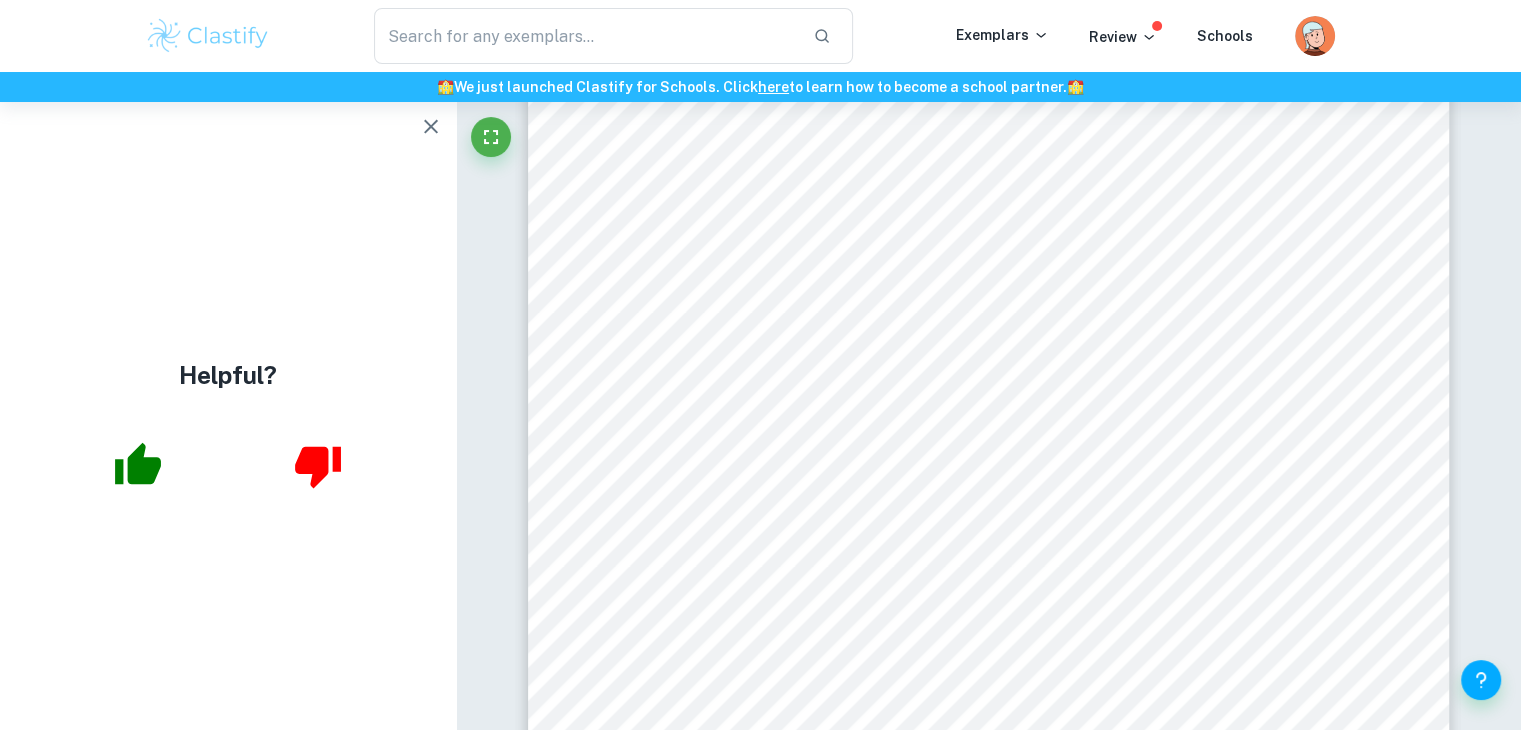 scroll, scrollTop: 19281, scrollLeft: 0, axis: vertical 